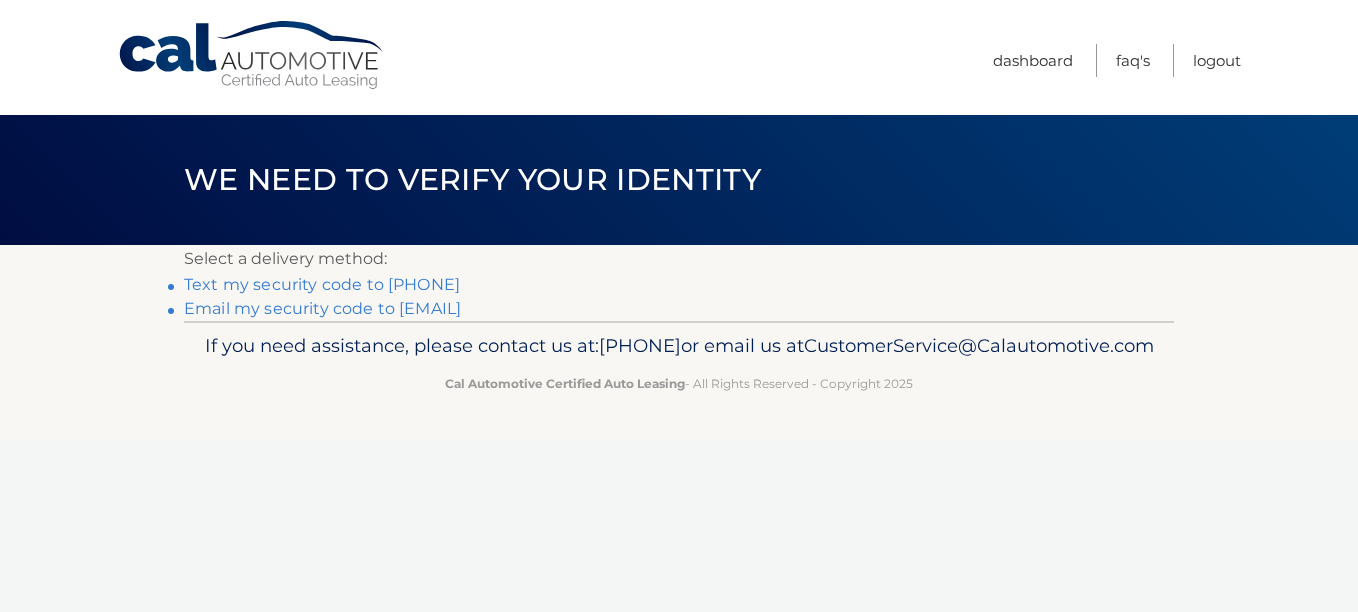 scroll, scrollTop: 0, scrollLeft: 0, axis: both 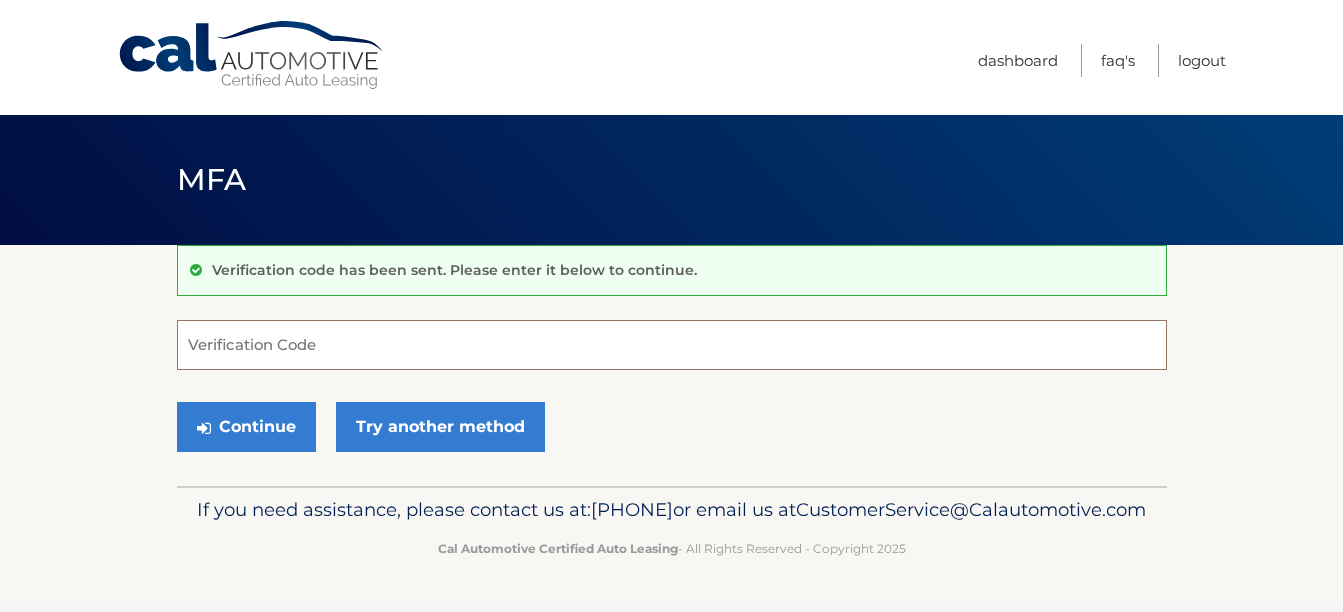 click on "Verification Code" at bounding box center [672, 345] 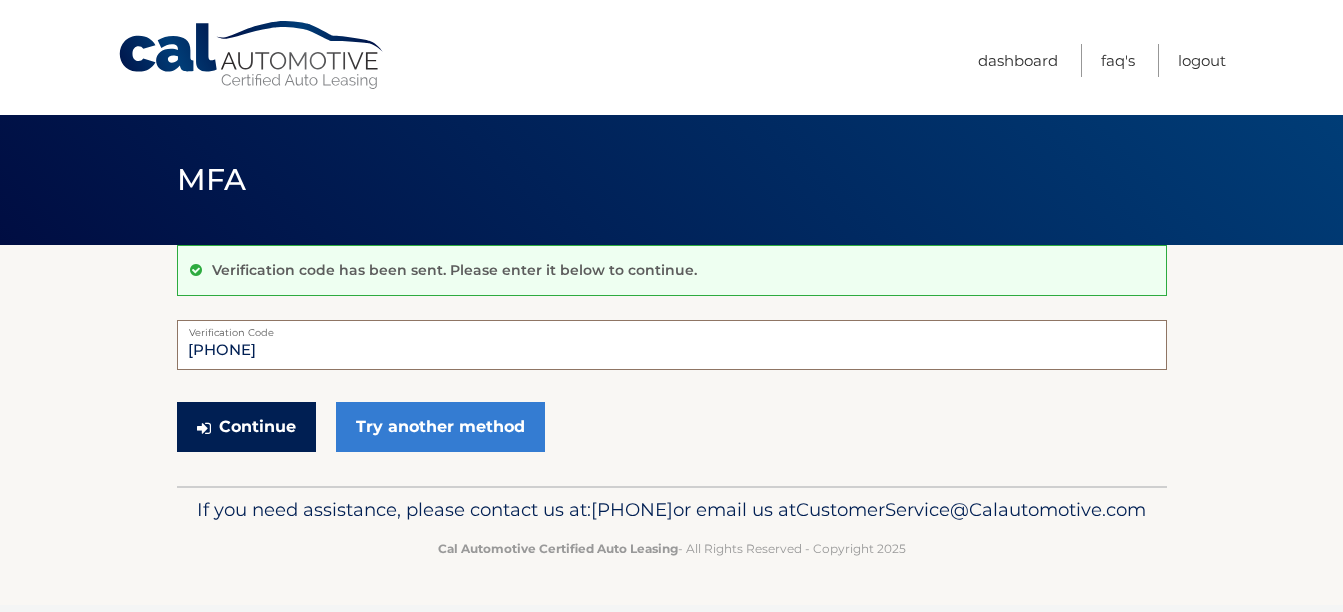 type on "392277" 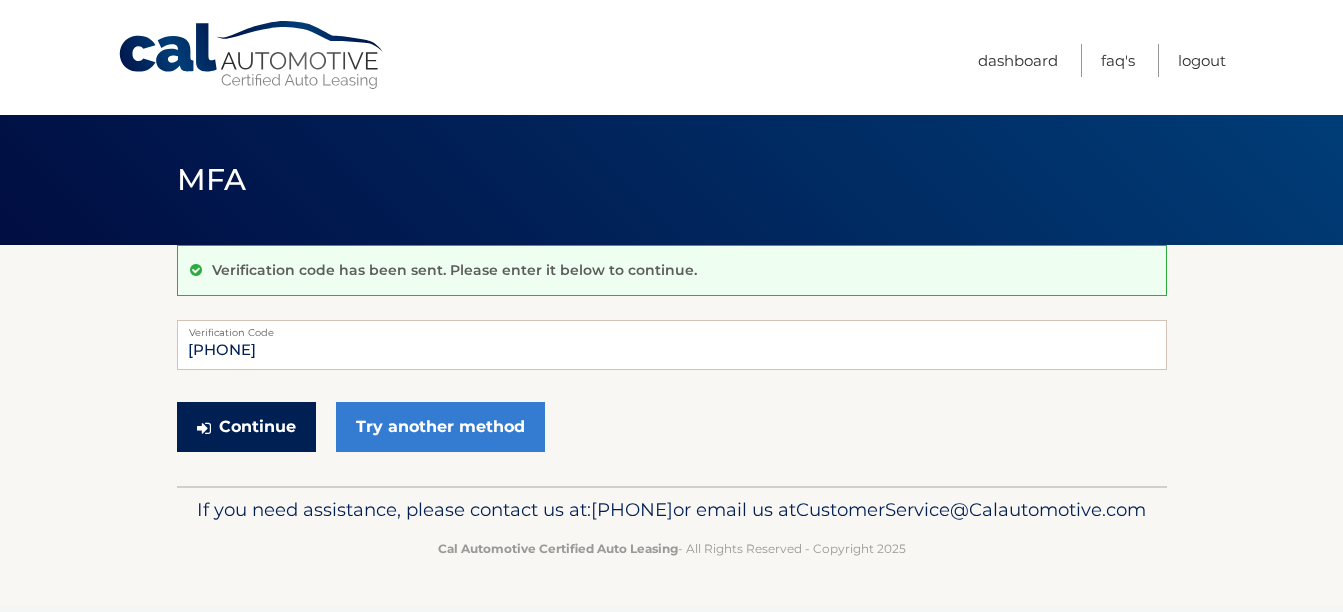 click on "Continue" at bounding box center [246, 427] 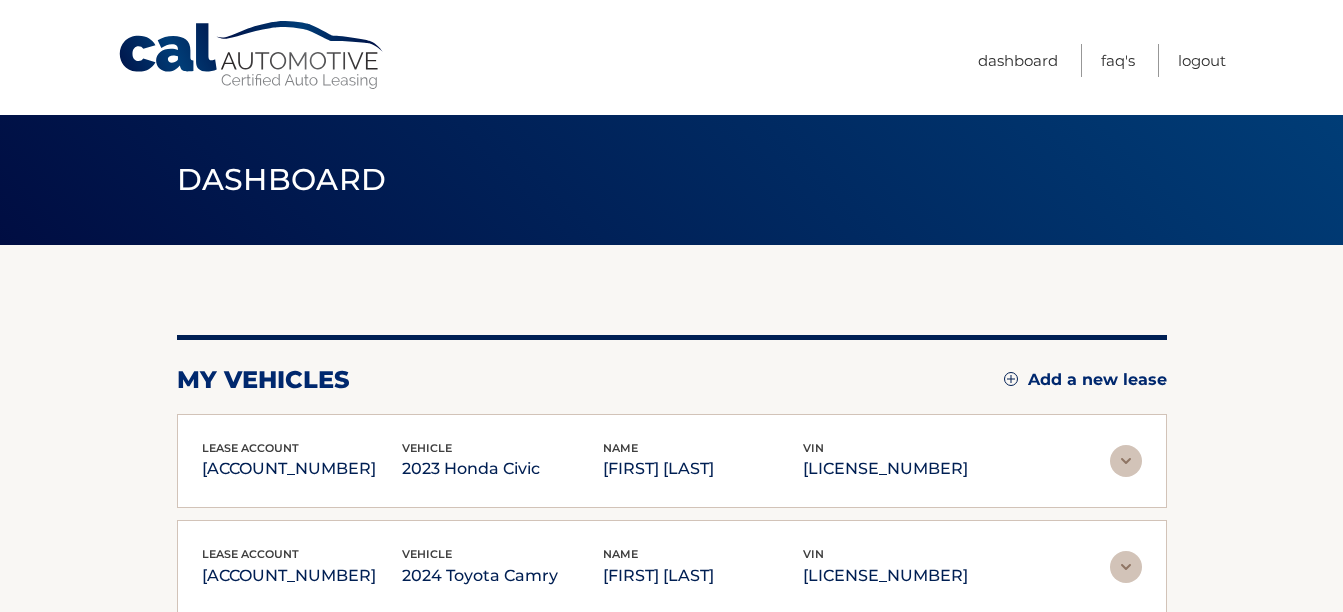 scroll, scrollTop: 100, scrollLeft: 0, axis: vertical 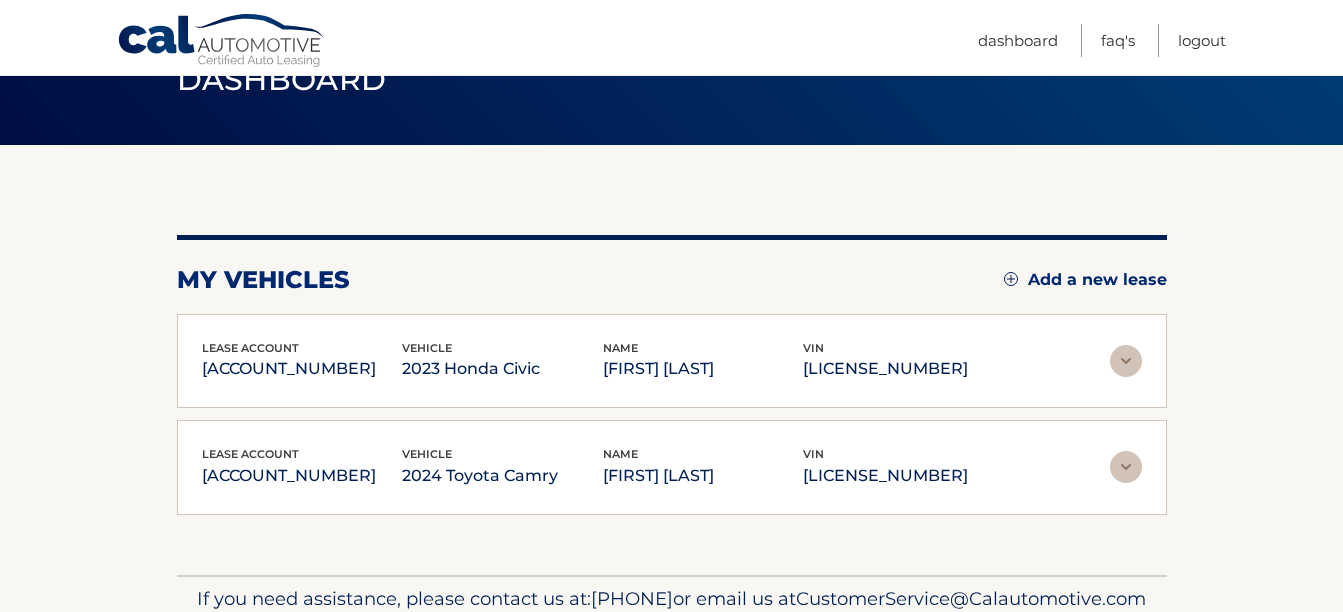 click at bounding box center [1126, 361] 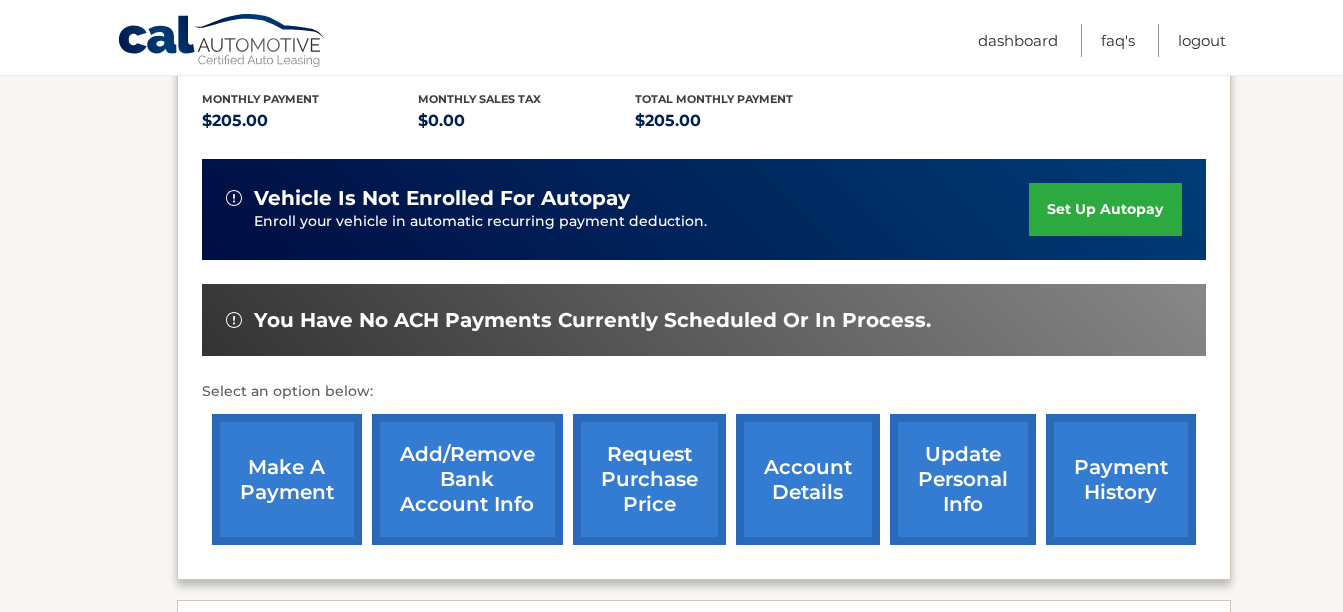 scroll, scrollTop: 500, scrollLeft: 0, axis: vertical 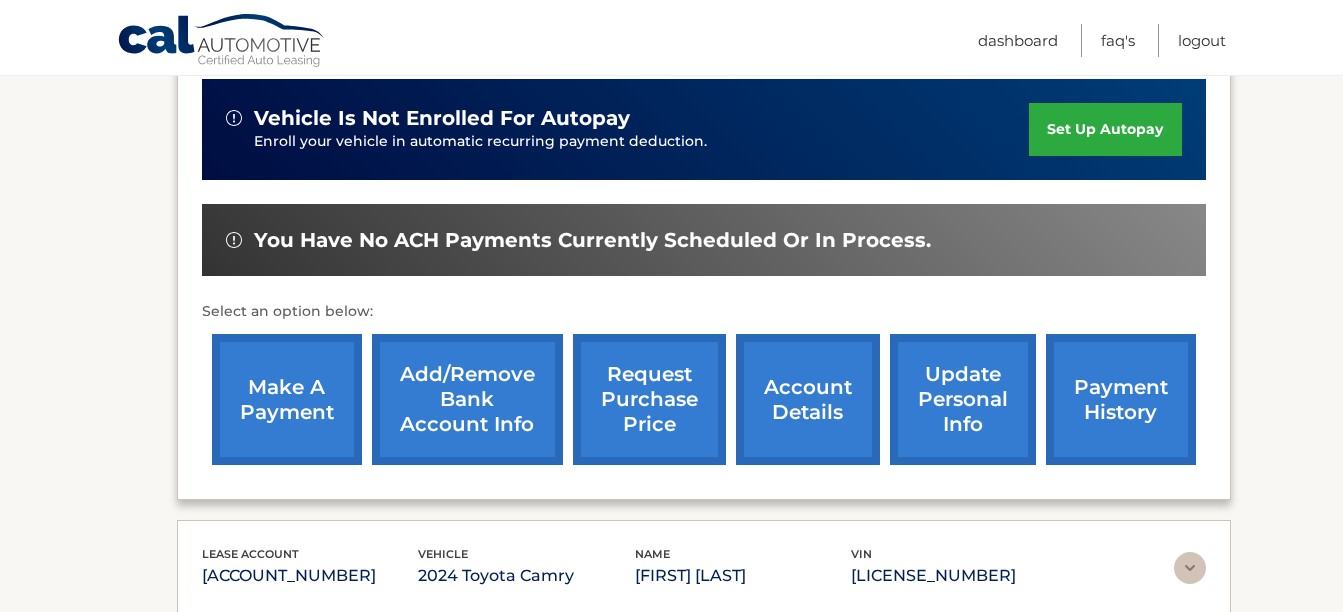 click on "make a payment" at bounding box center (287, 399) 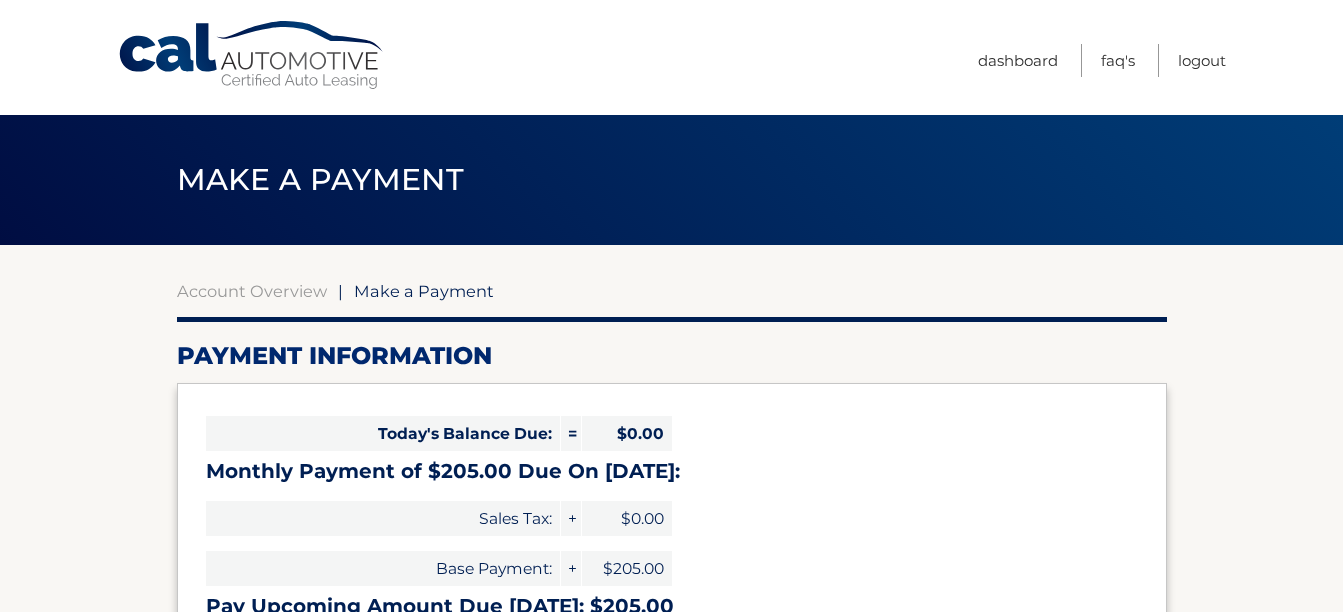 select on "[ALPHANUMERIC_STRING]" 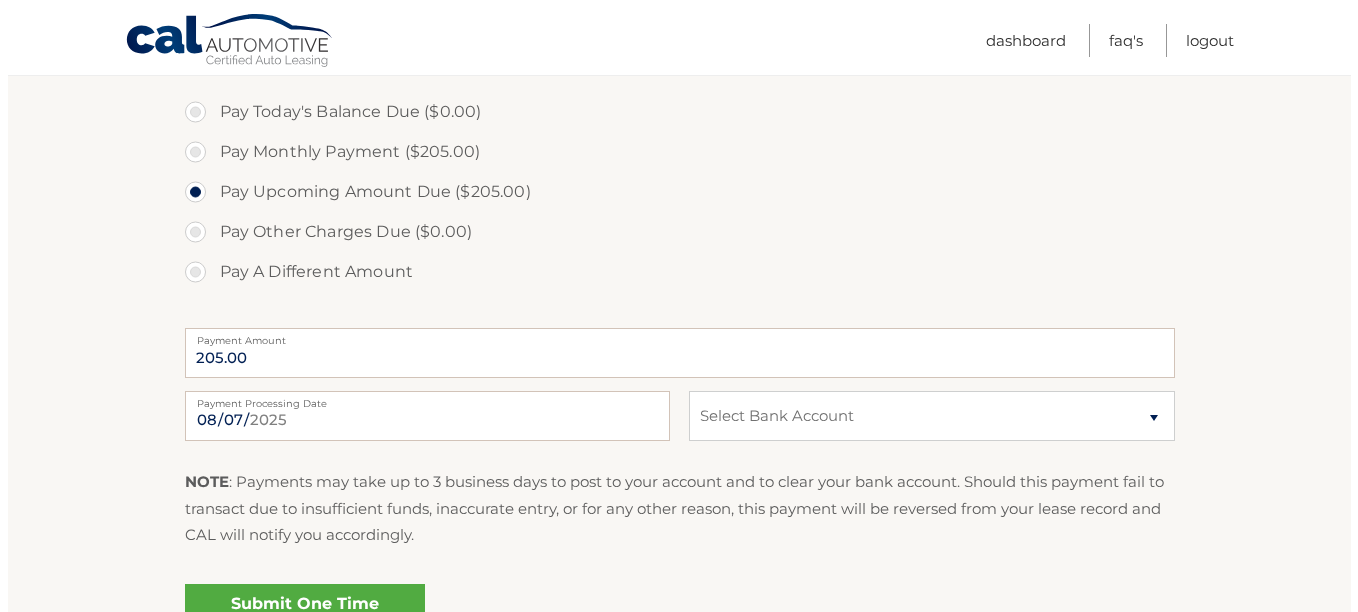 scroll, scrollTop: 700, scrollLeft: 0, axis: vertical 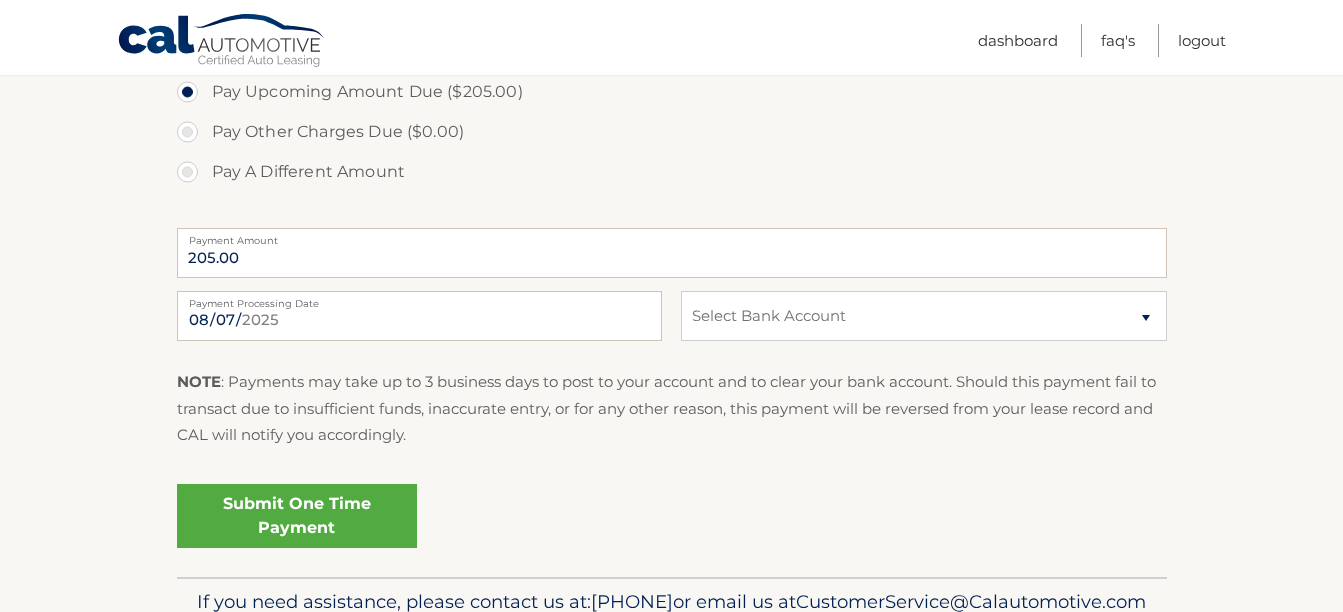 click on "Submit One Time Payment" at bounding box center [297, 516] 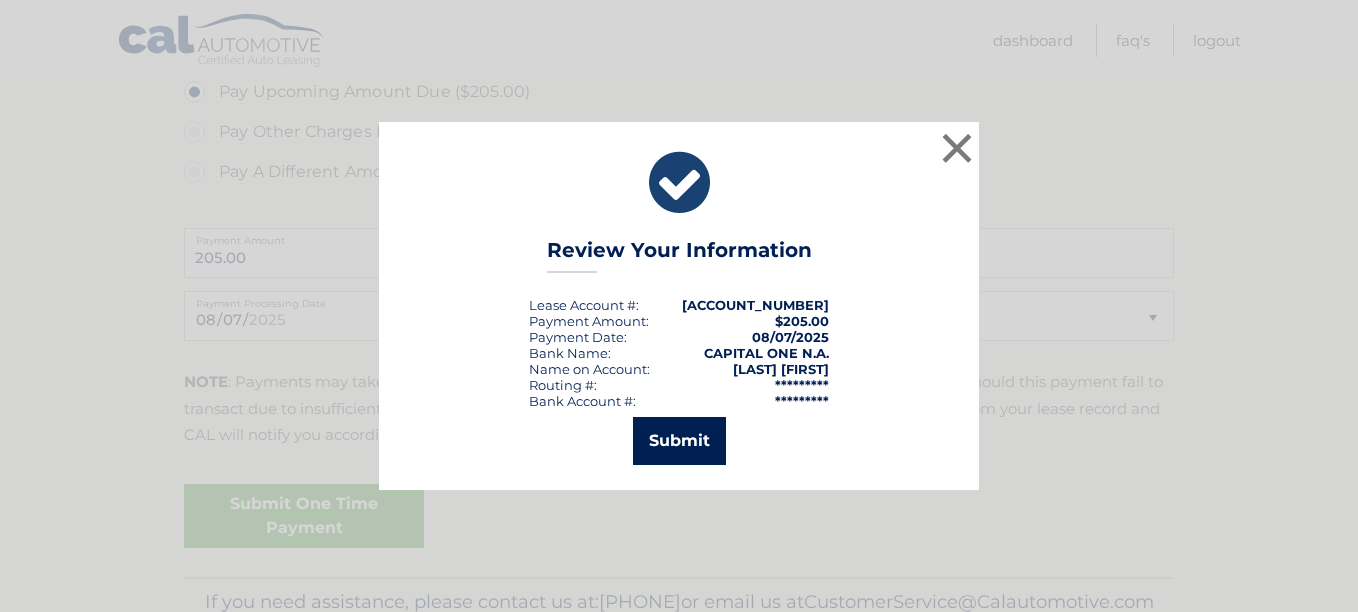 click on "Submit" at bounding box center (679, 441) 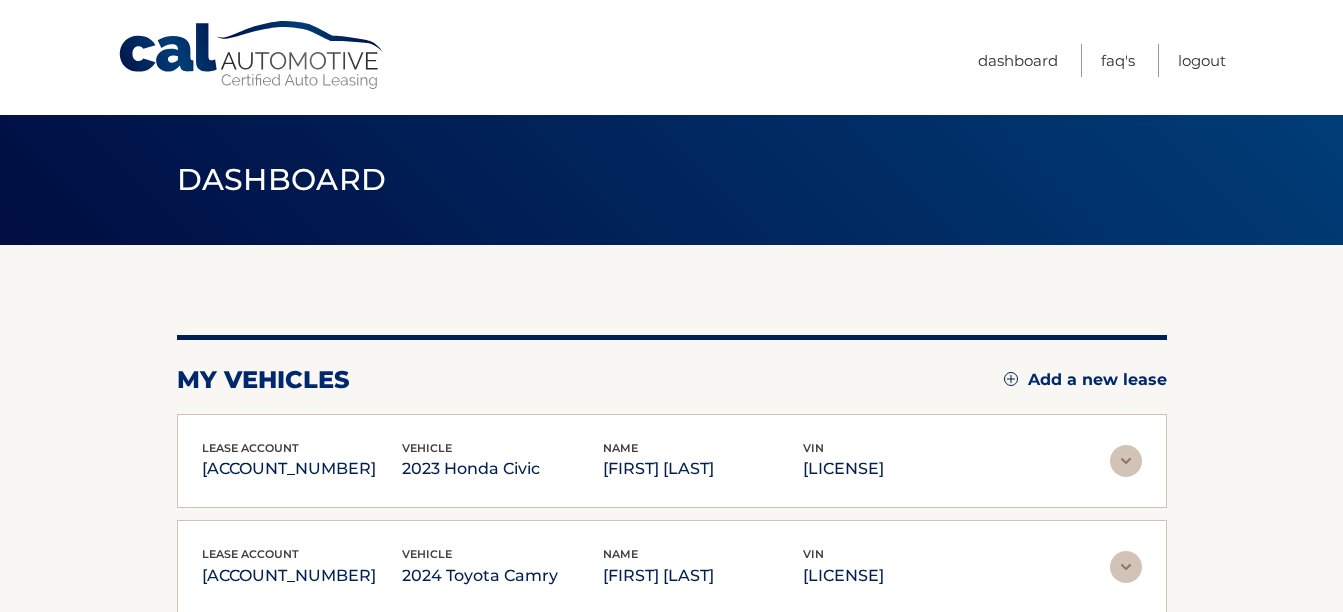 scroll, scrollTop: 0, scrollLeft: 0, axis: both 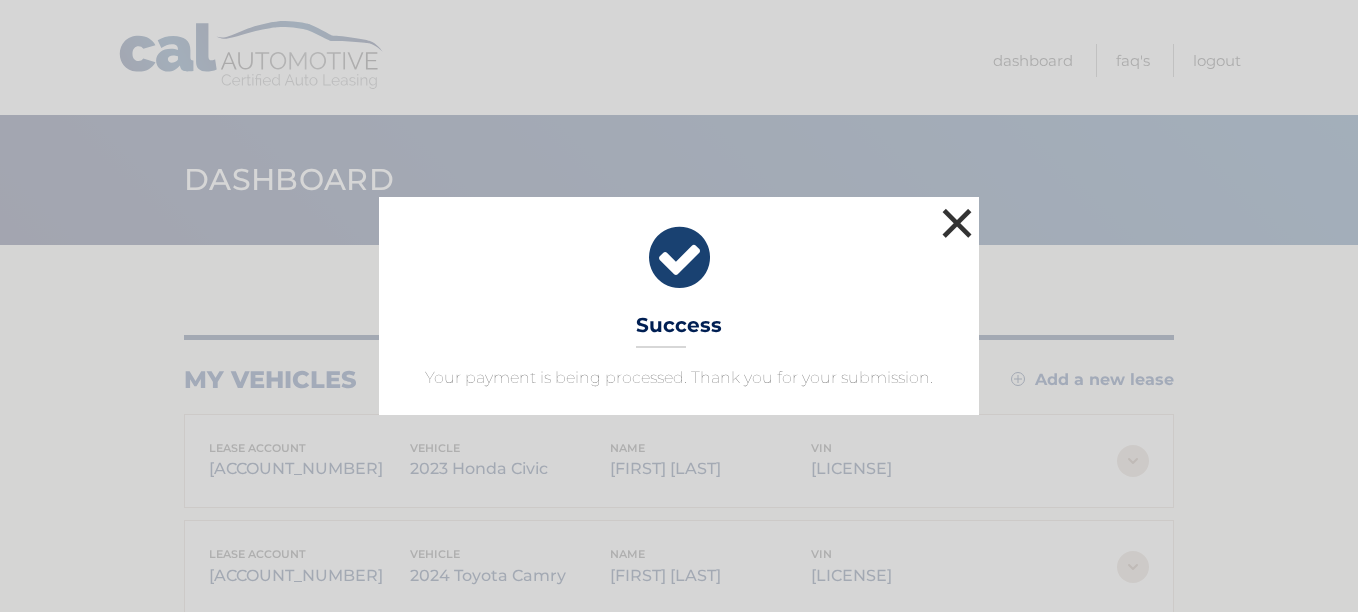 click on "×" at bounding box center [957, 223] 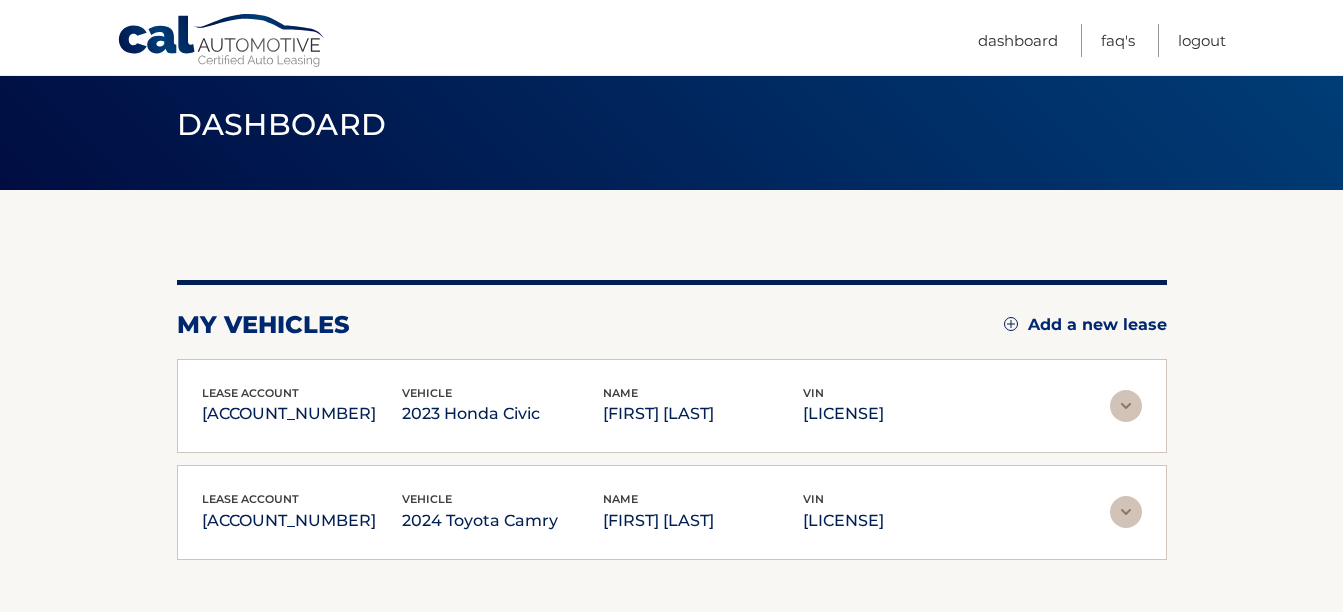 scroll, scrollTop: 100, scrollLeft: 0, axis: vertical 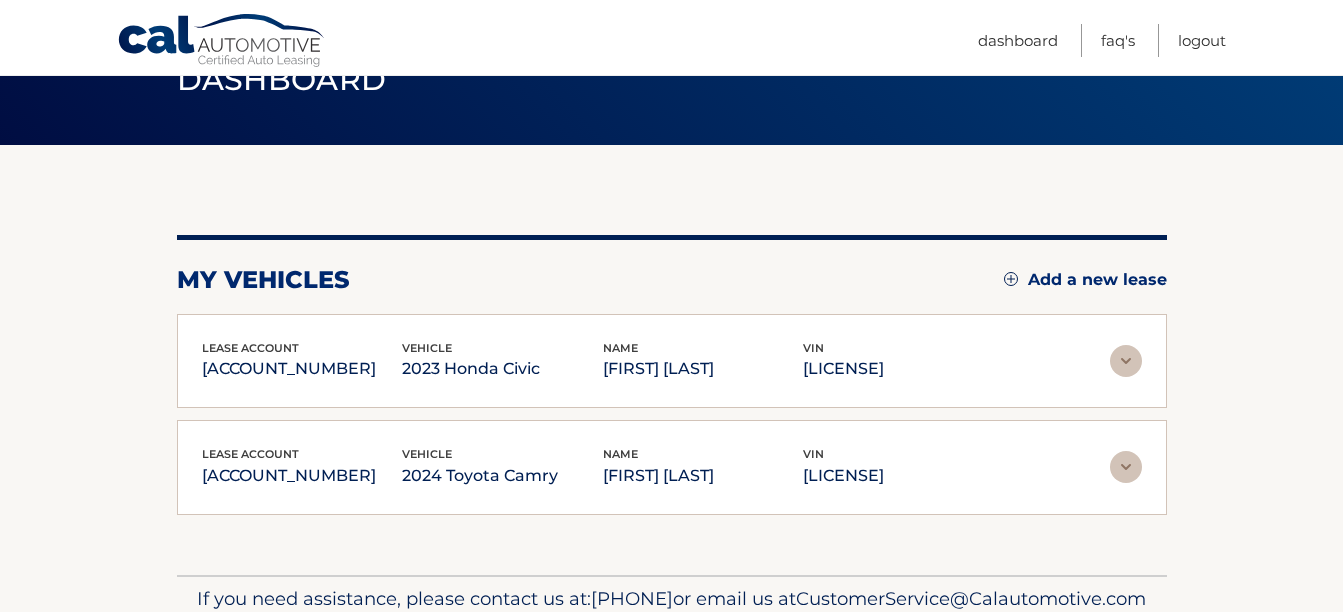 click at bounding box center (1126, 467) 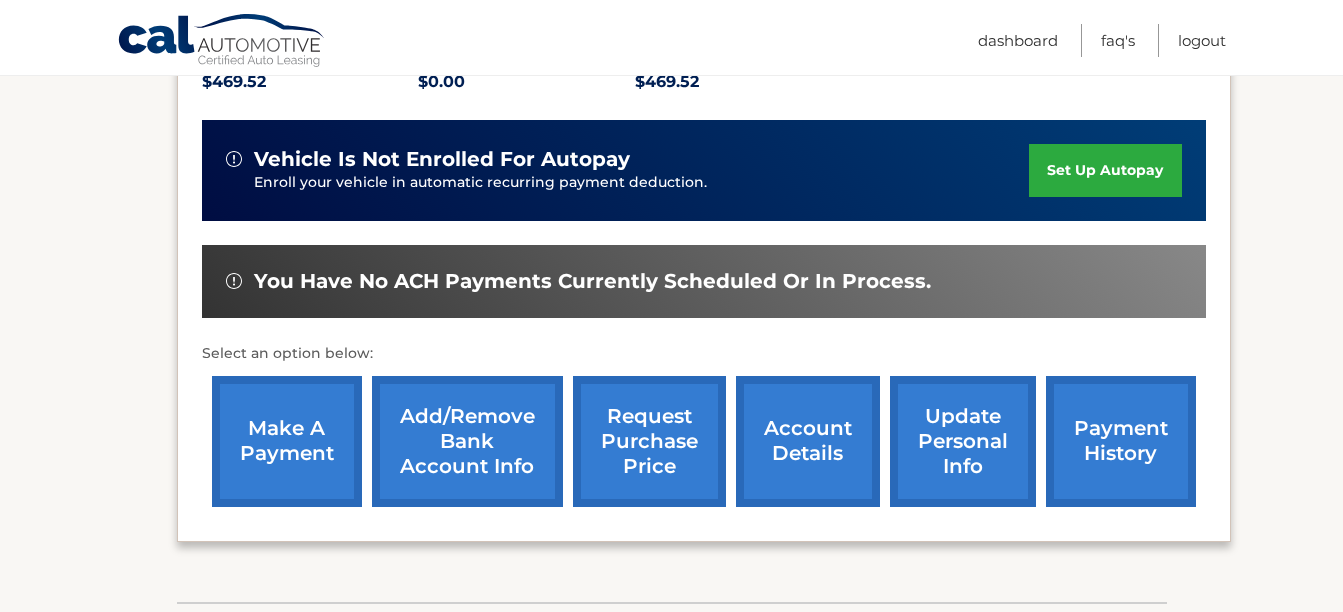 scroll, scrollTop: 600, scrollLeft: 0, axis: vertical 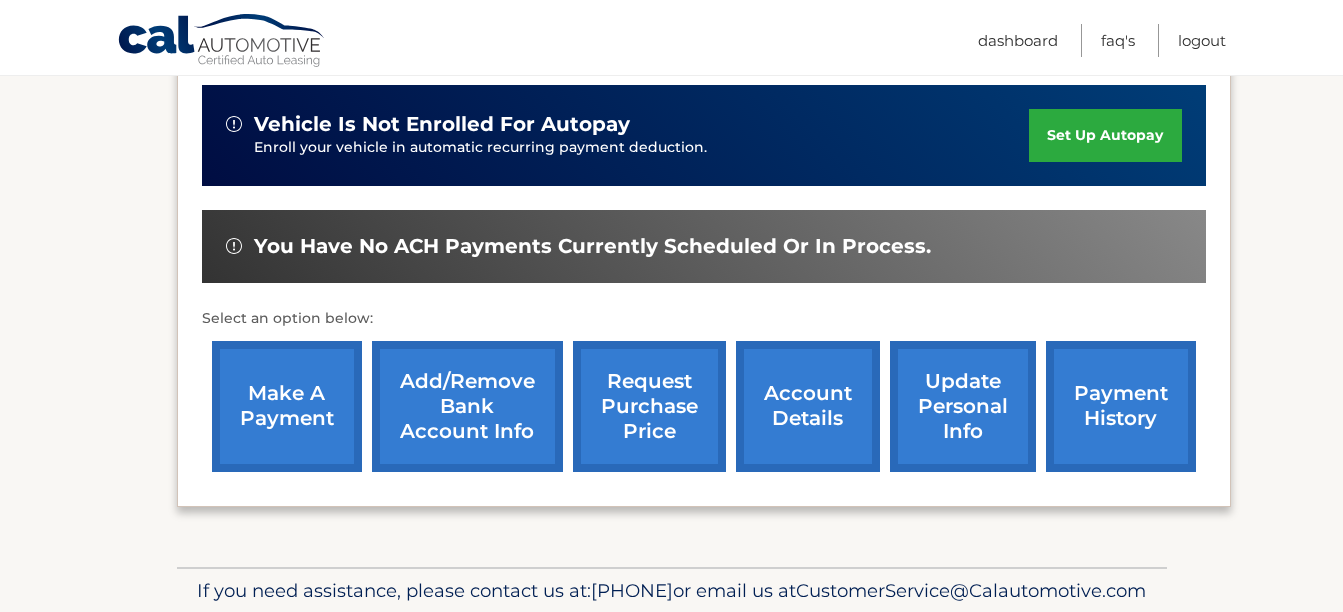 click on "make a payment" at bounding box center [287, 406] 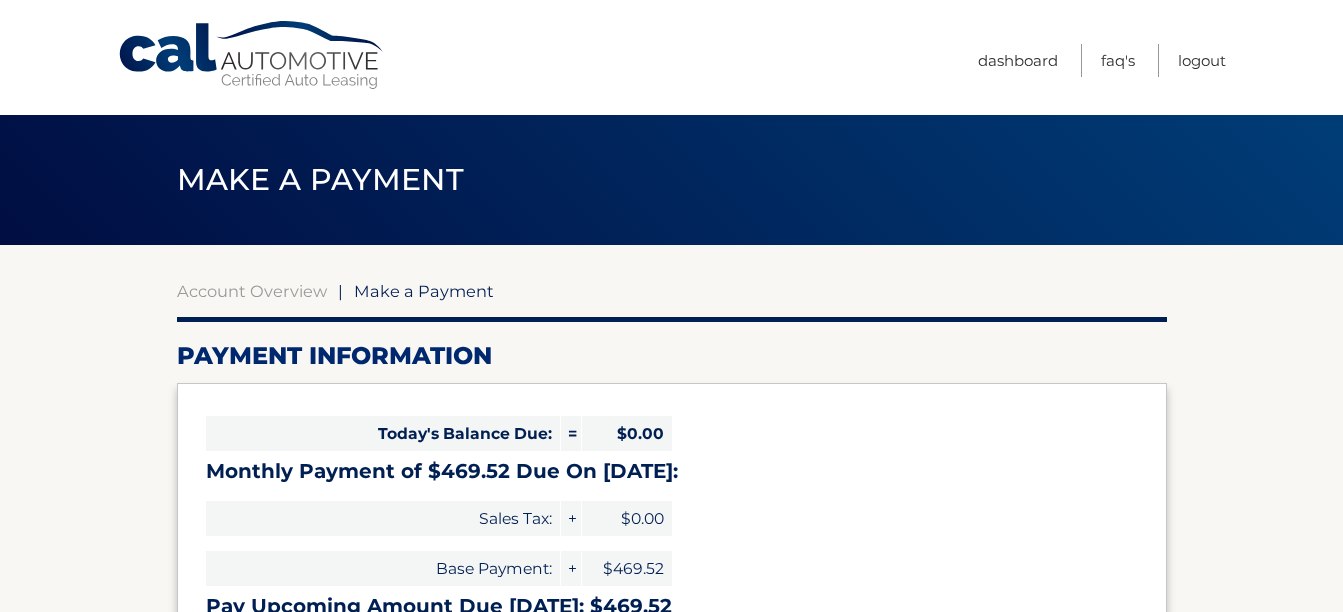select on "[ACCOUNT_NUMBER]" 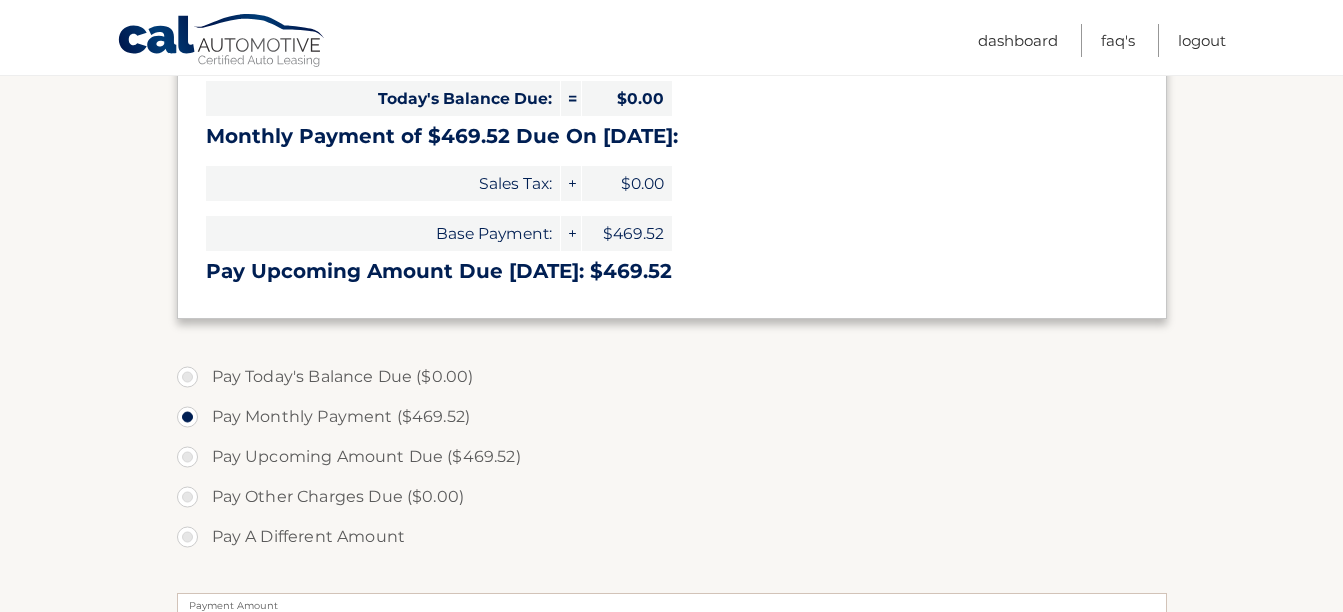 scroll, scrollTop: 300, scrollLeft: 0, axis: vertical 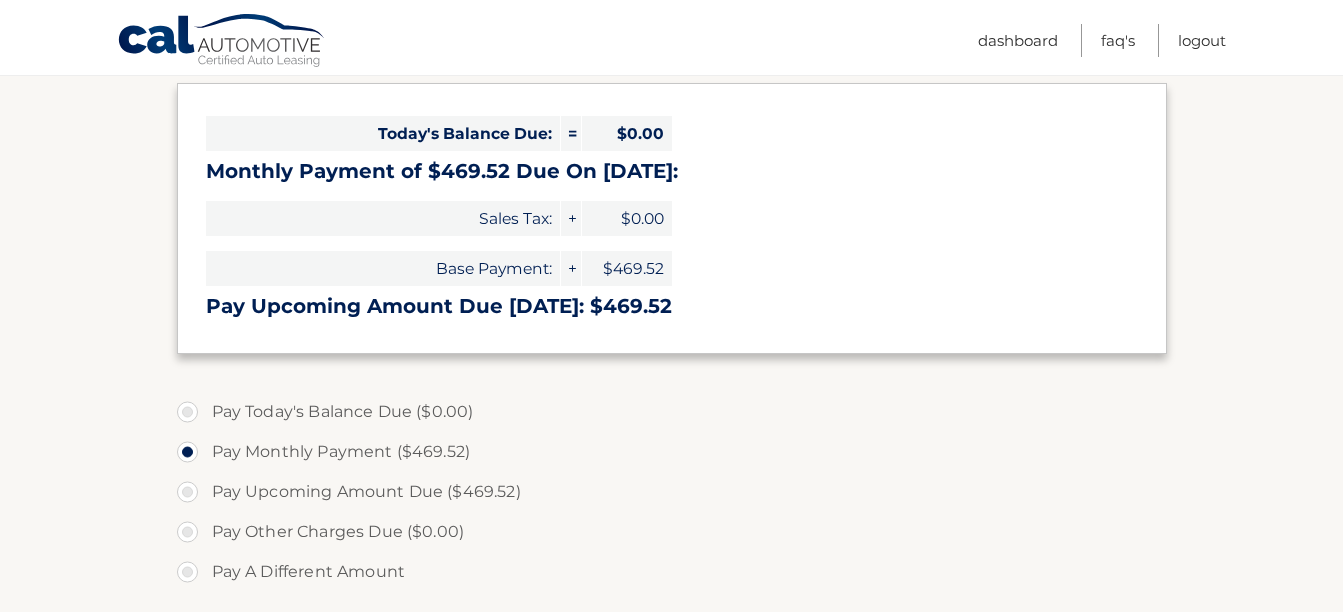 click on "Pay Today's Balance Due ($0.00)" at bounding box center (672, 412) 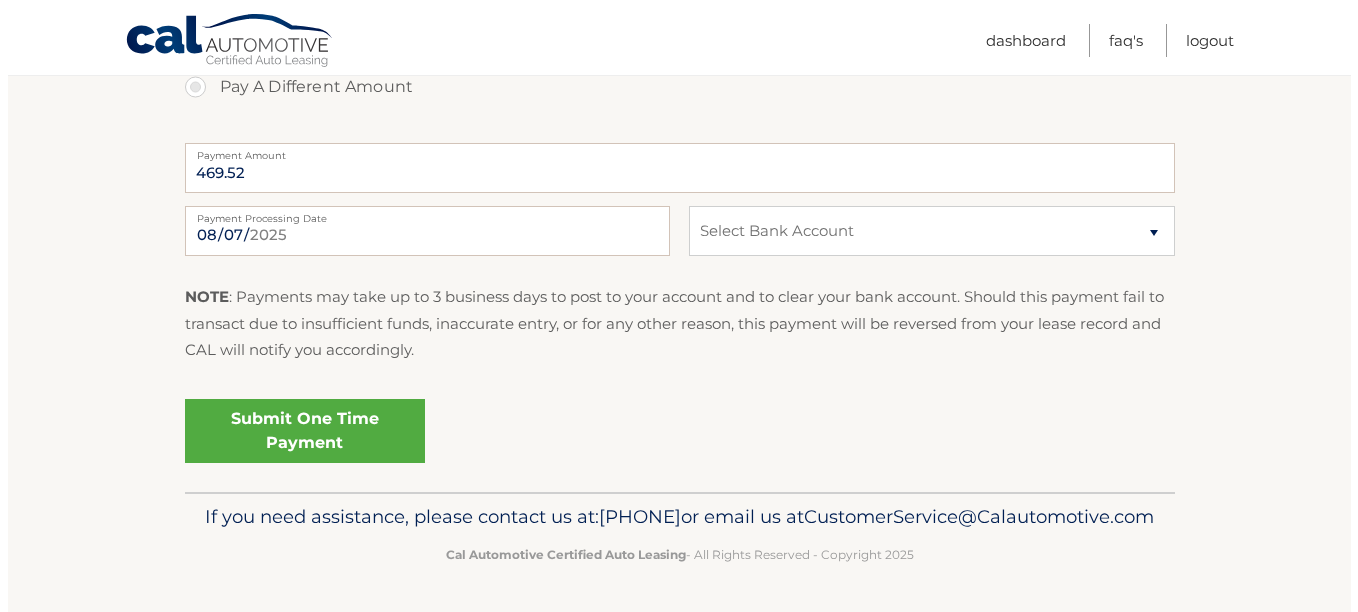 scroll, scrollTop: 817, scrollLeft: 0, axis: vertical 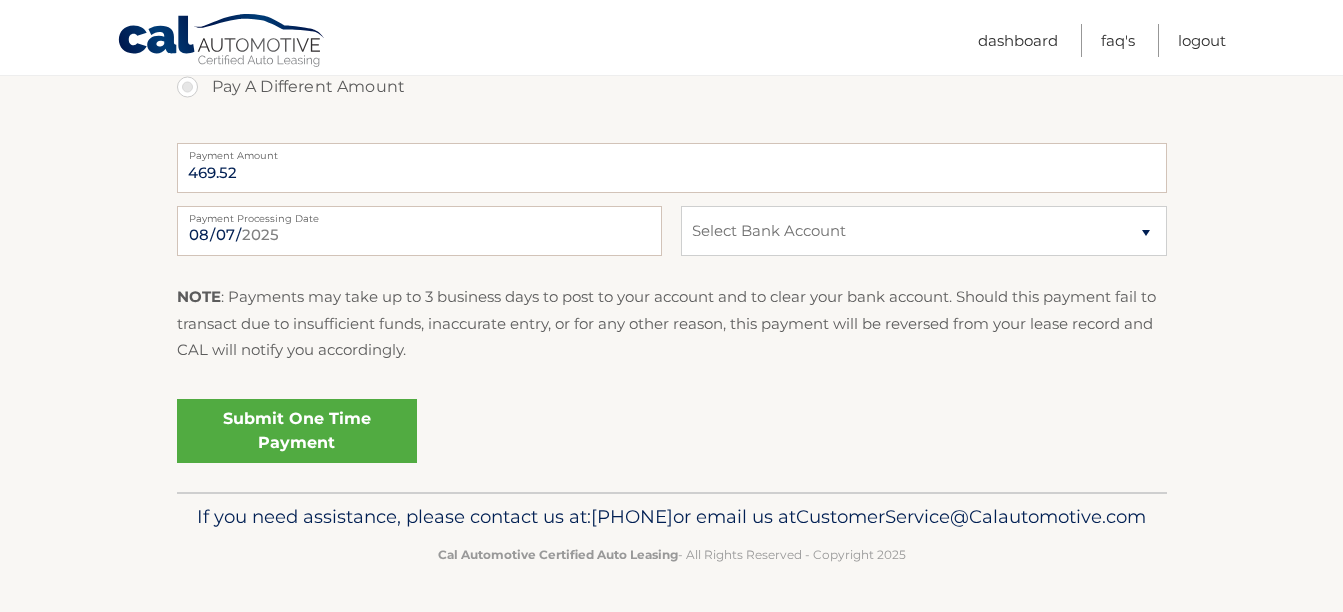 click on "Submit One Time Payment" at bounding box center (297, 431) 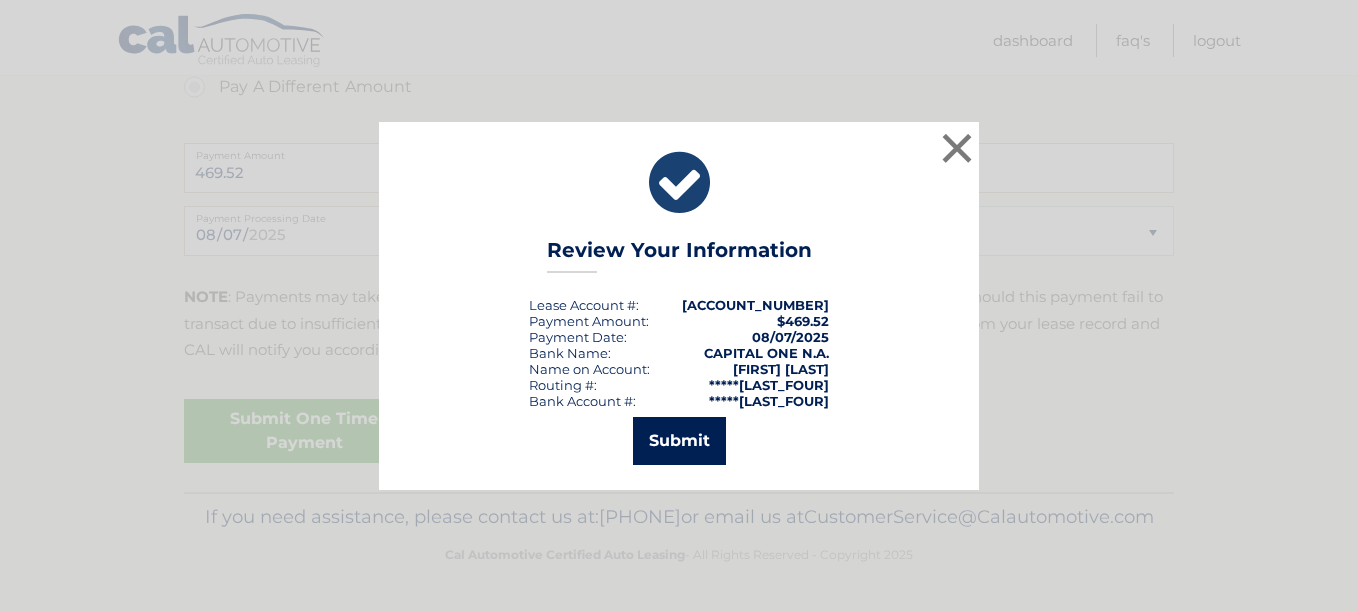 click on "Submit" at bounding box center (679, 441) 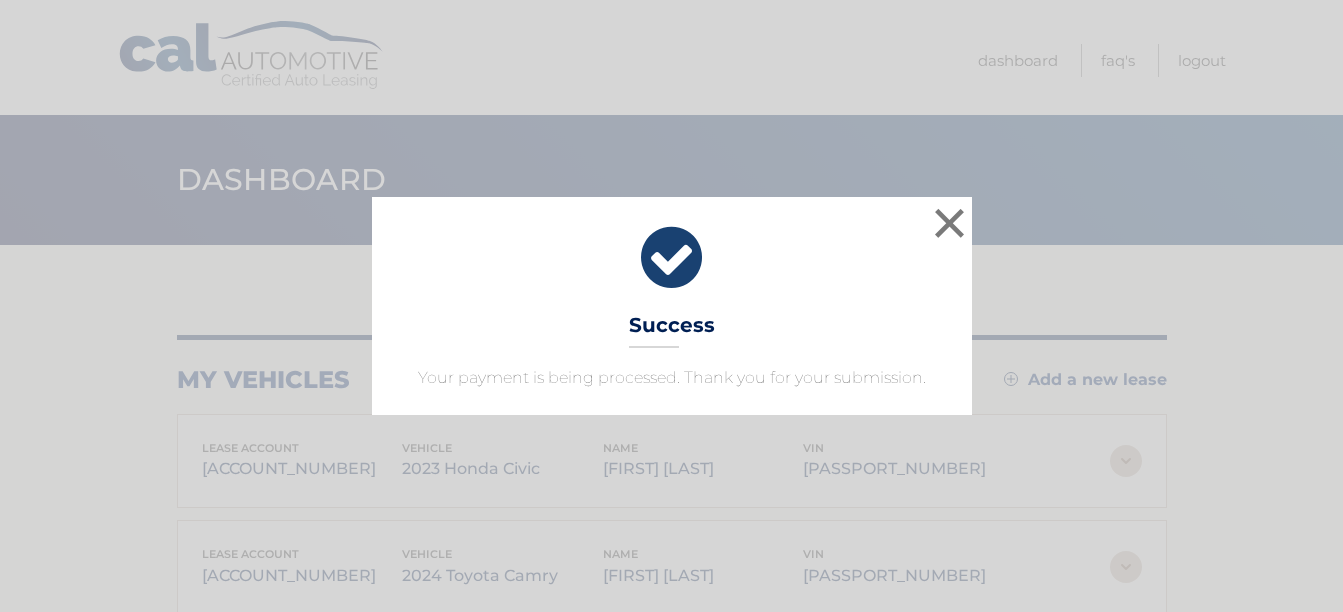 scroll, scrollTop: 0, scrollLeft: 0, axis: both 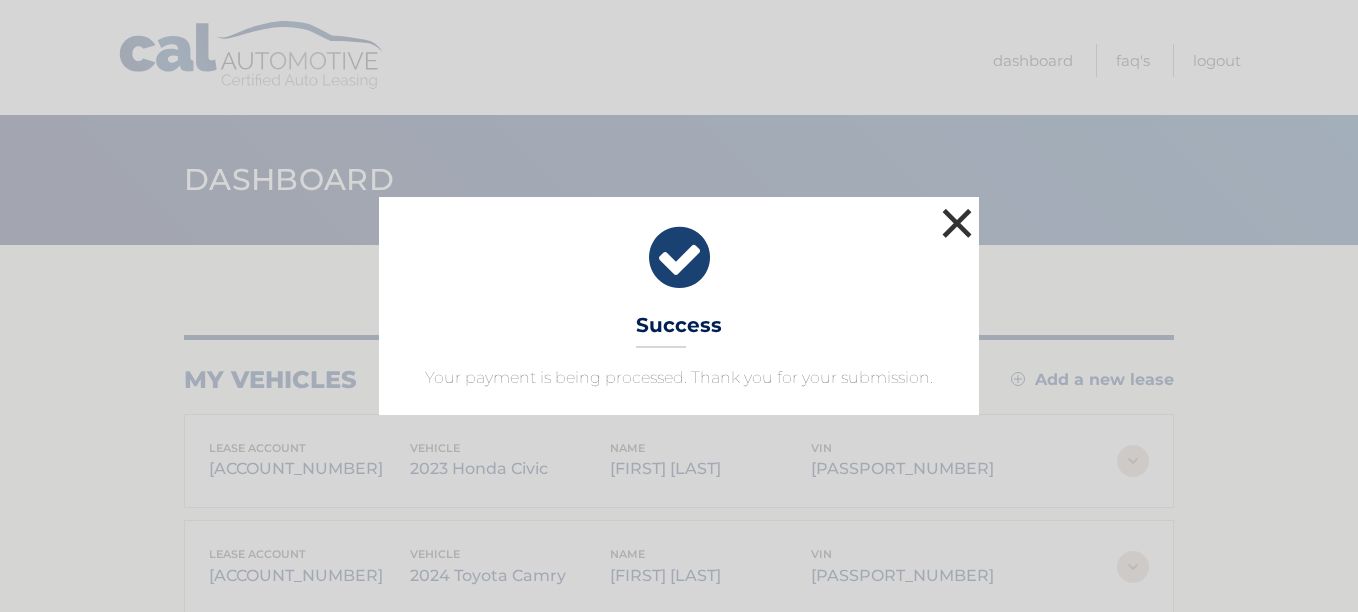 click on "×" at bounding box center [957, 223] 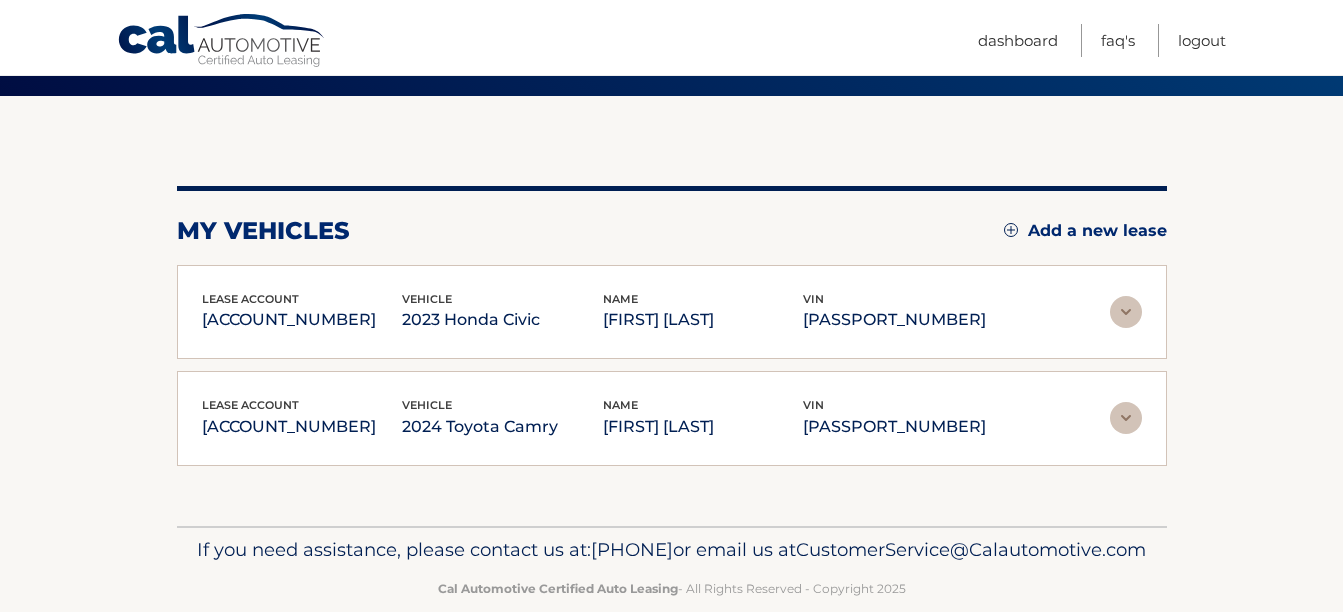 scroll, scrollTop: 114, scrollLeft: 0, axis: vertical 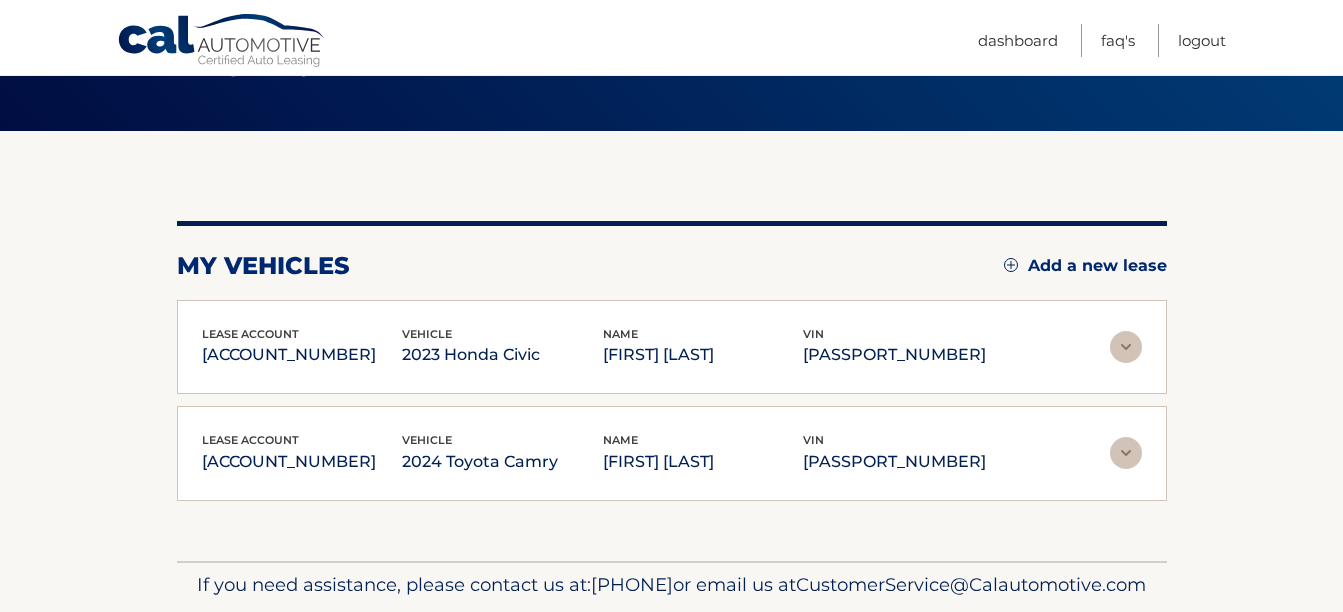 click at bounding box center (1126, 453) 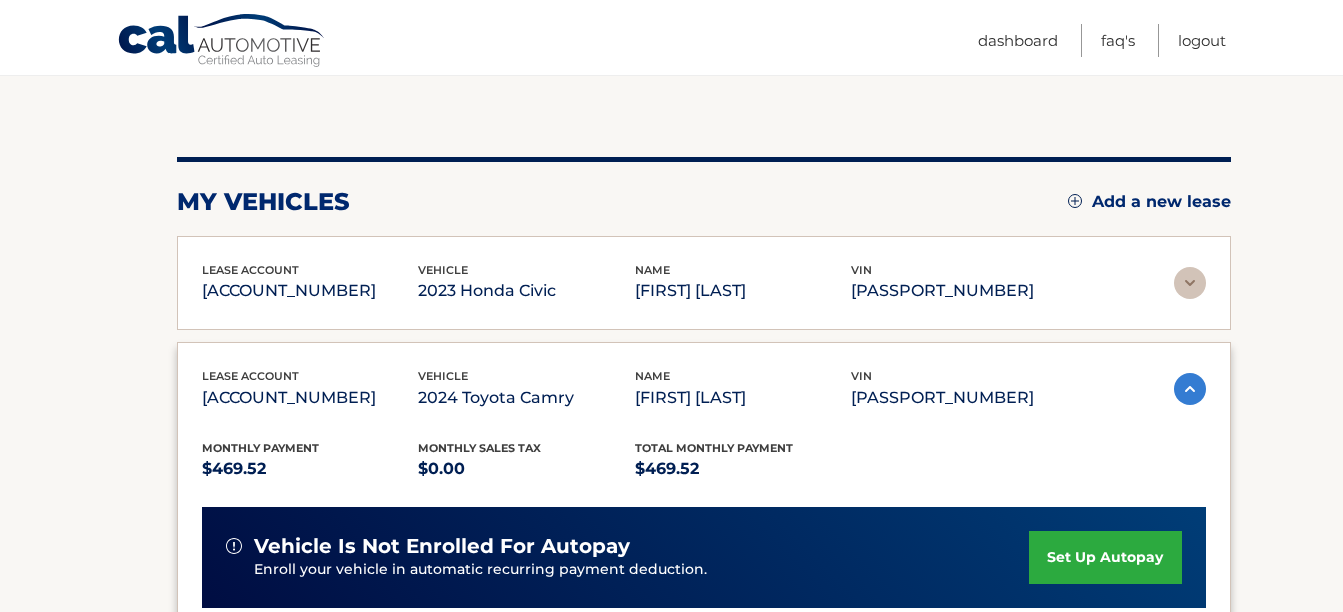 scroll, scrollTop: 214, scrollLeft: 0, axis: vertical 